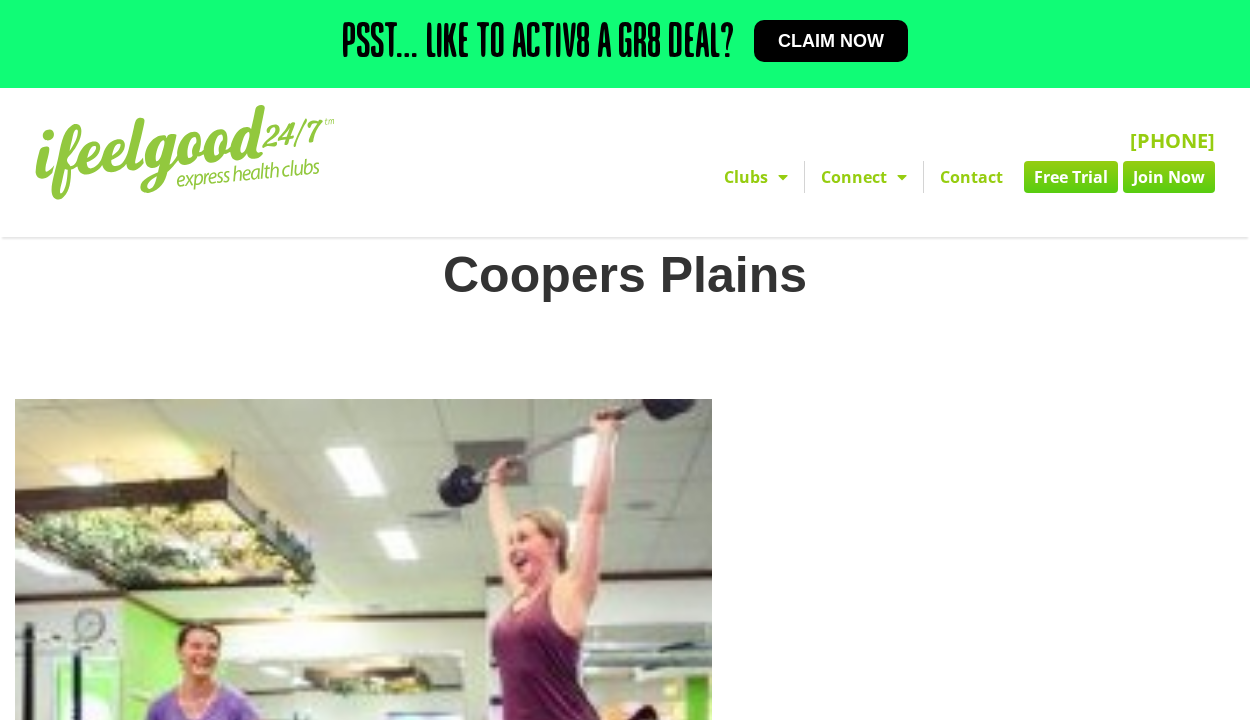 scroll, scrollTop: 0, scrollLeft: 0, axis: both 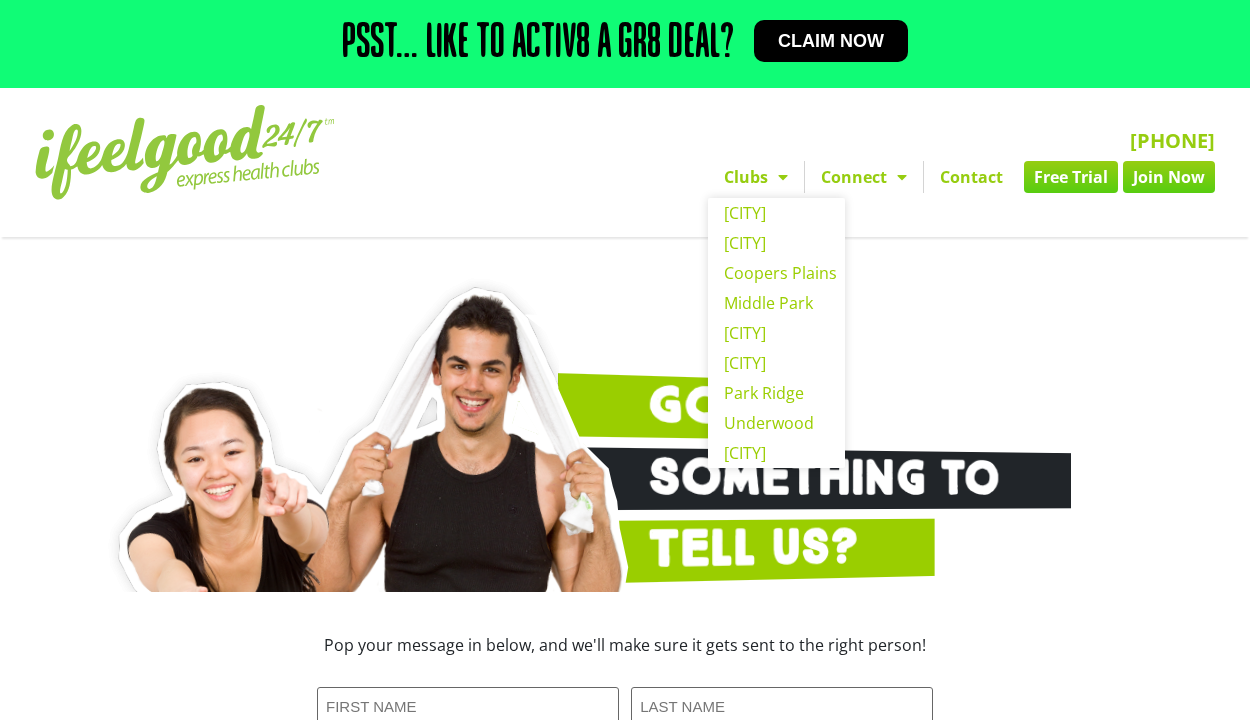 click on "Clubs" 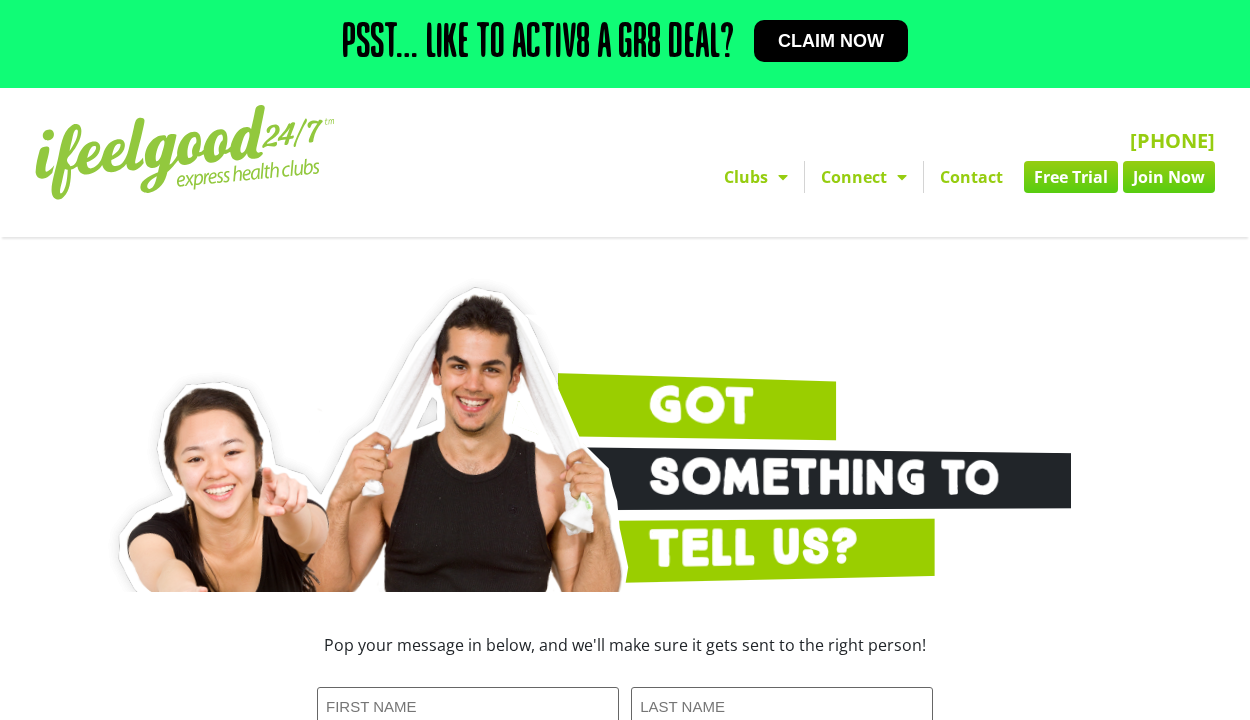 click on "Clubs" 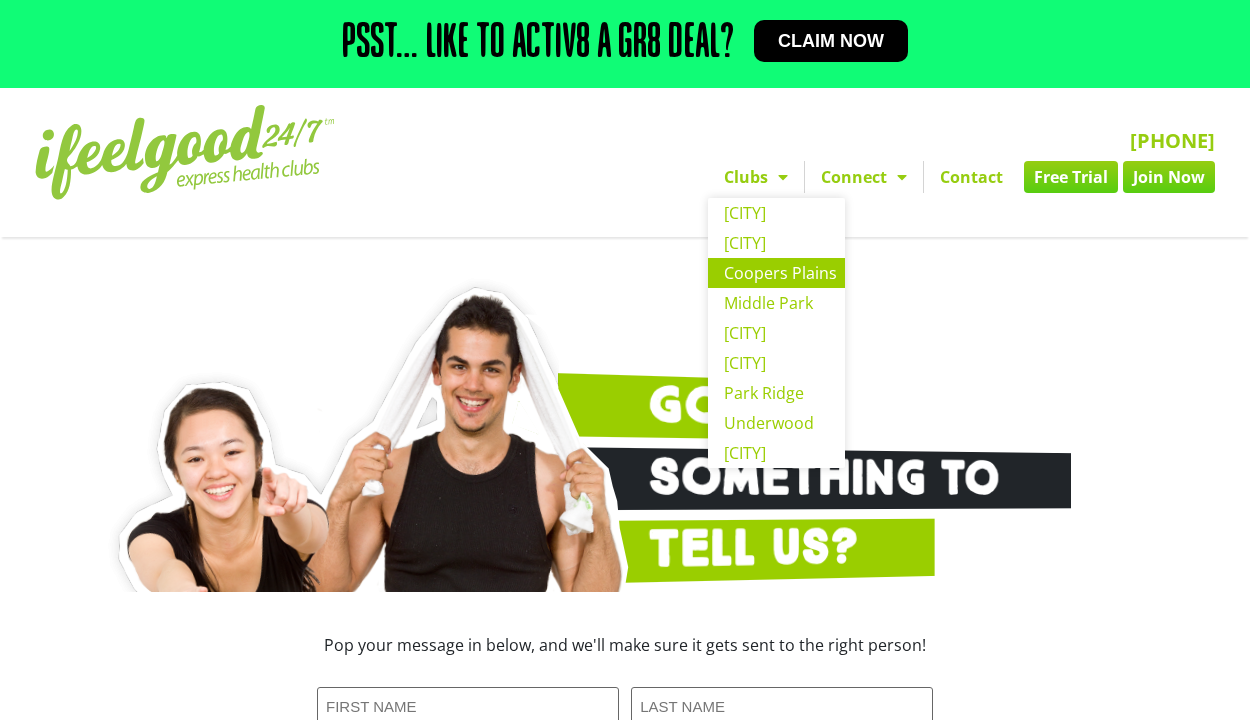 click on "Coopers Plains" 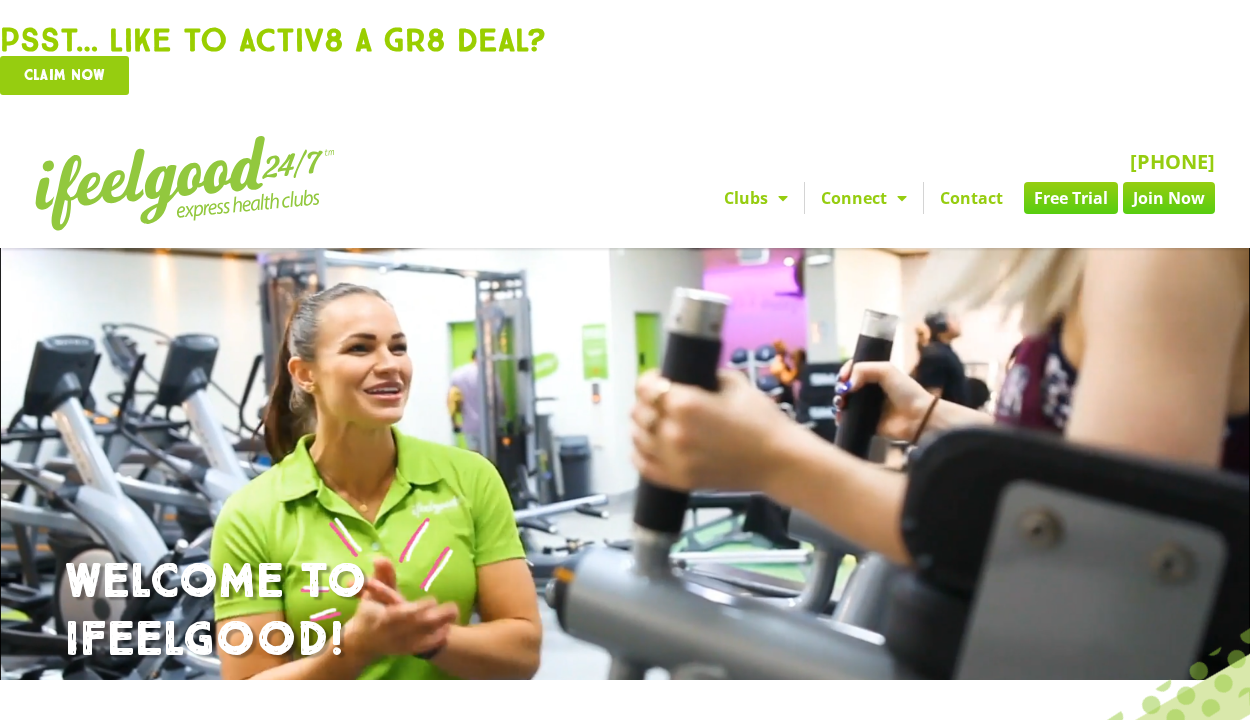 scroll, scrollTop: 0, scrollLeft: 0, axis: both 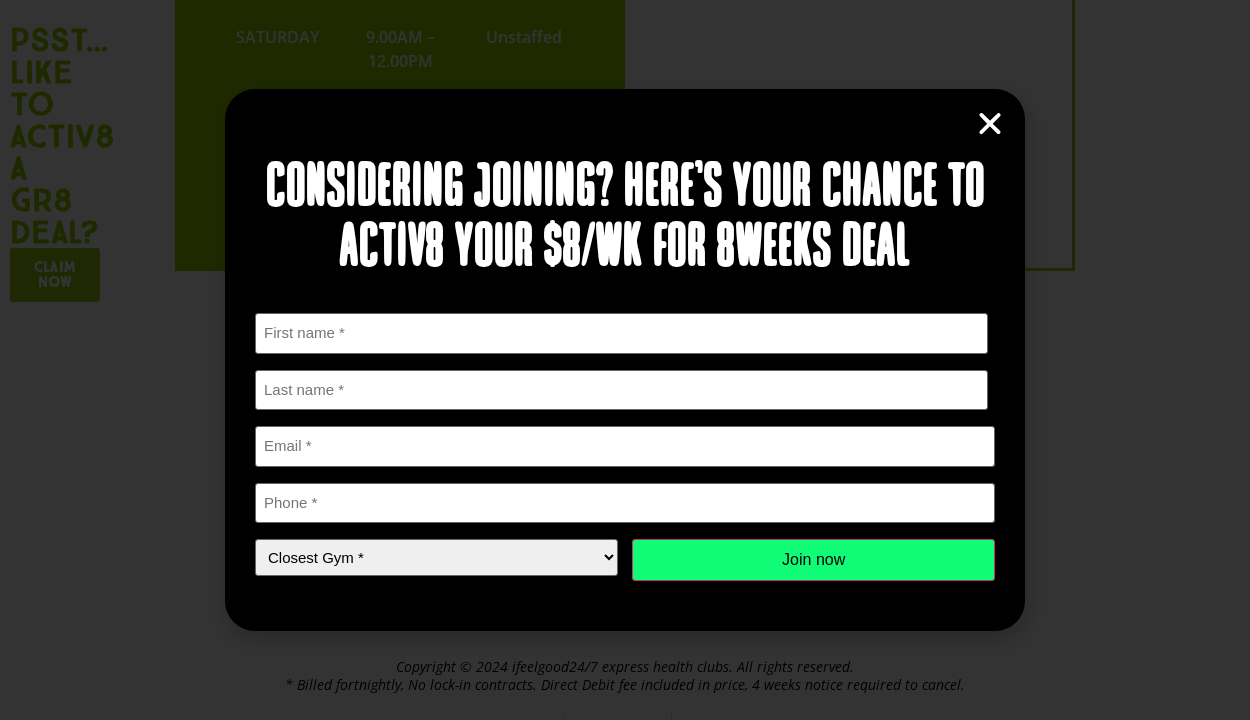 click at bounding box center (990, 124) 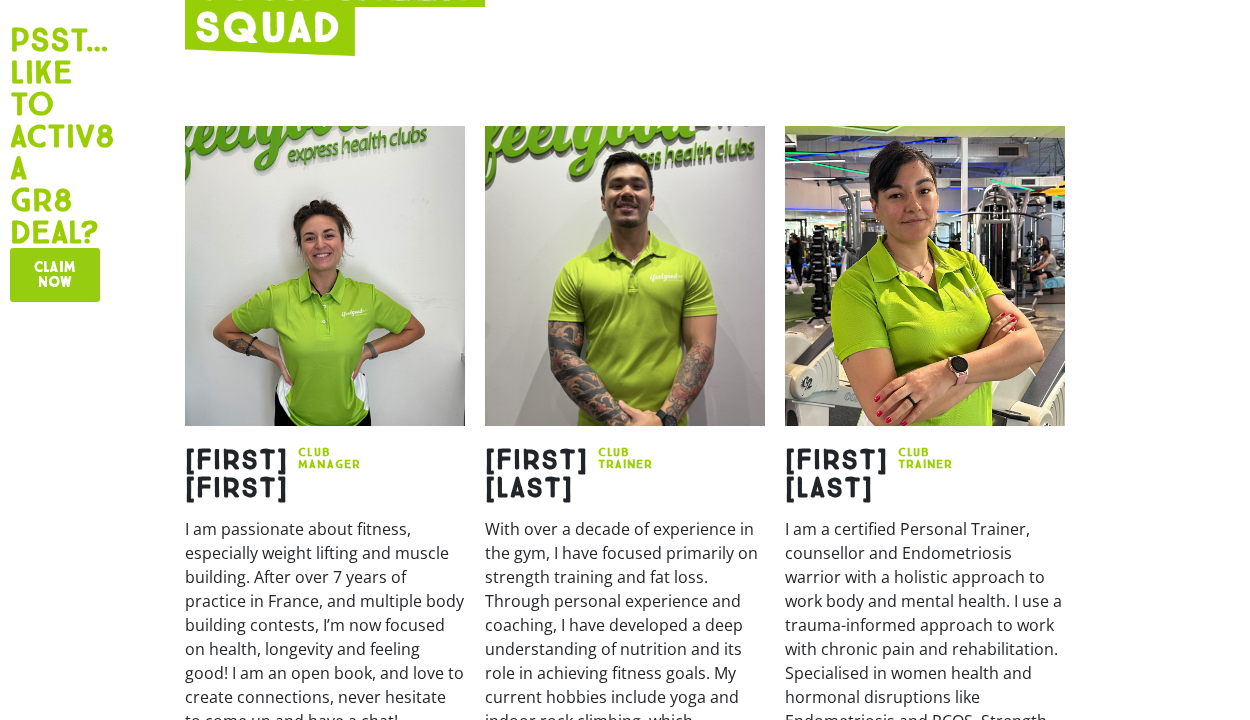 scroll, scrollTop: 2455, scrollLeft: 0, axis: vertical 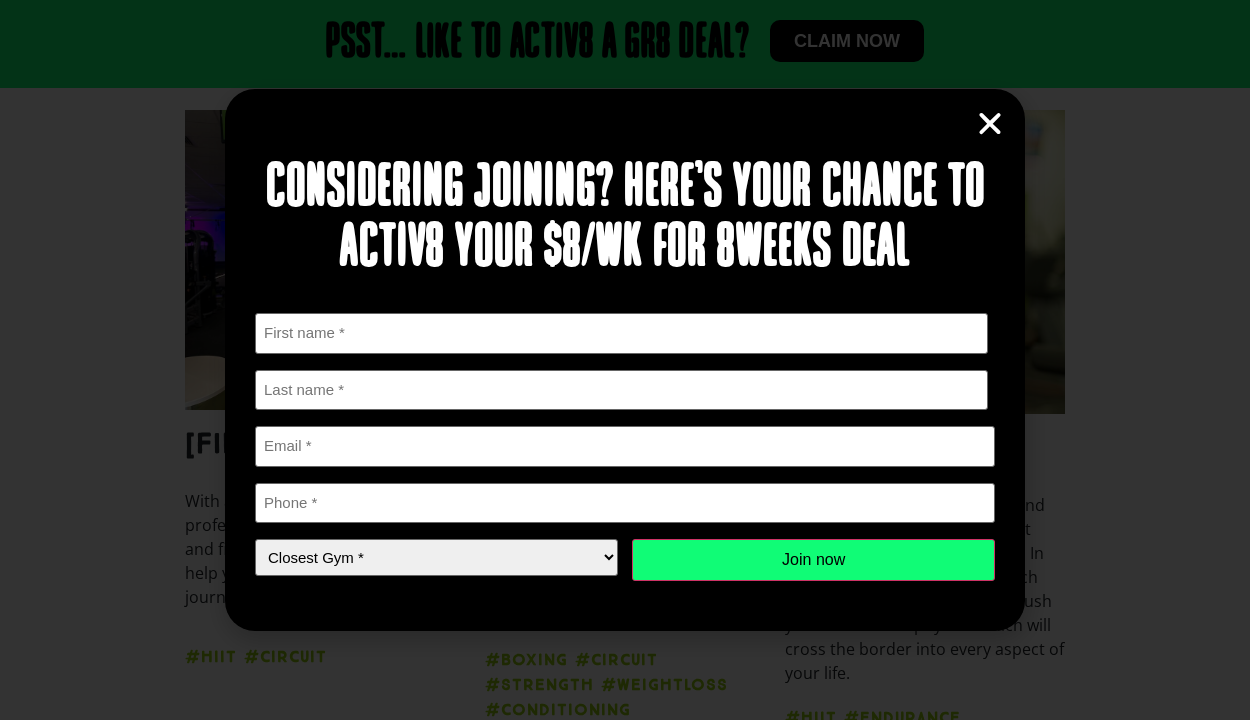 click at bounding box center [990, 124] 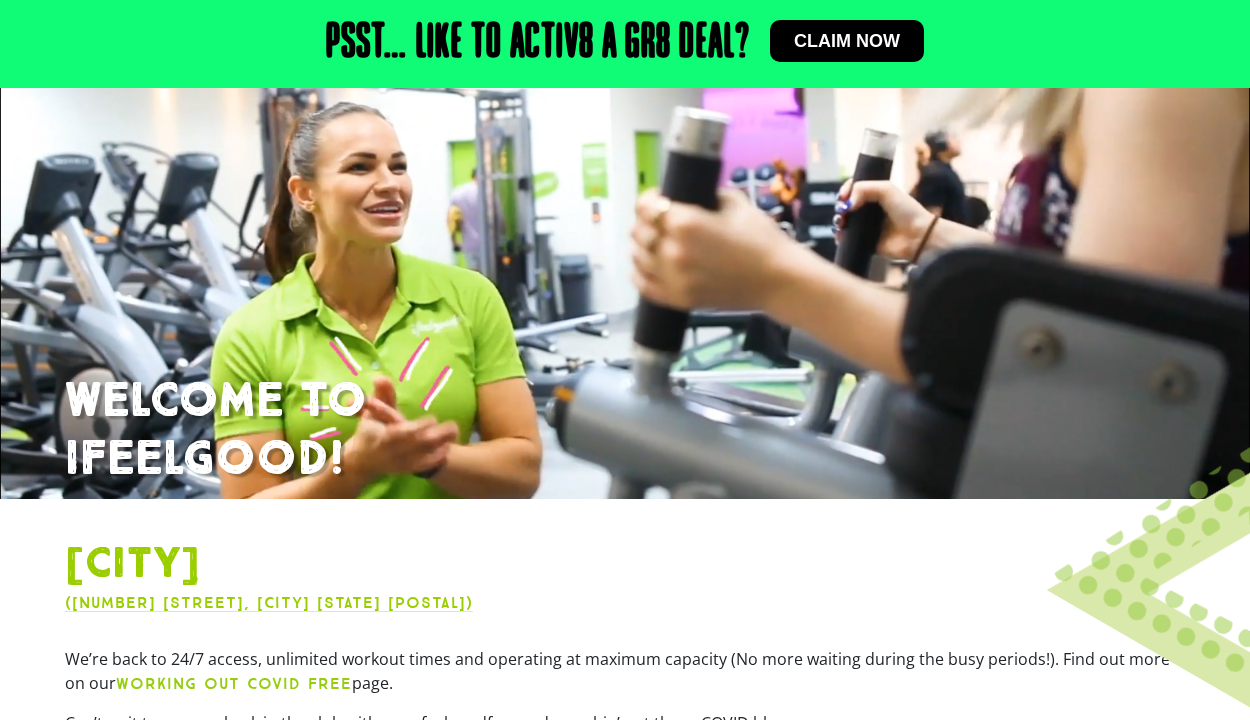 scroll, scrollTop: 0, scrollLeft: 0, axis: both 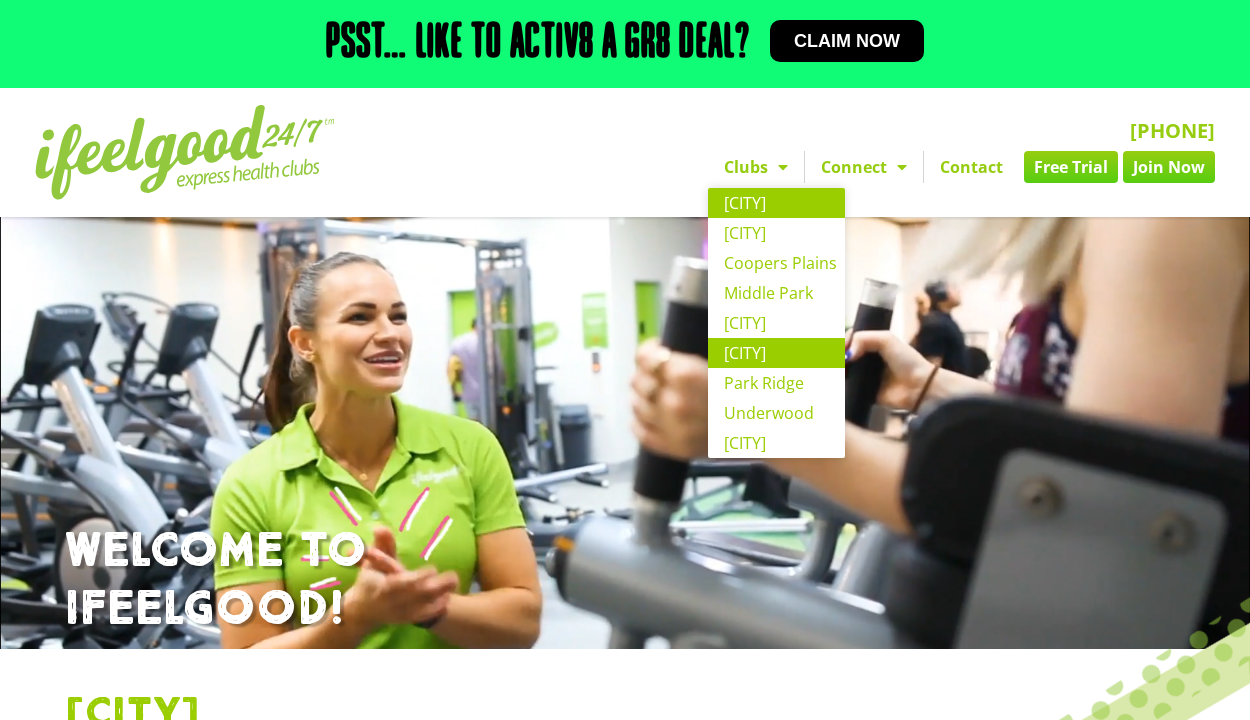 click on "Oxley" 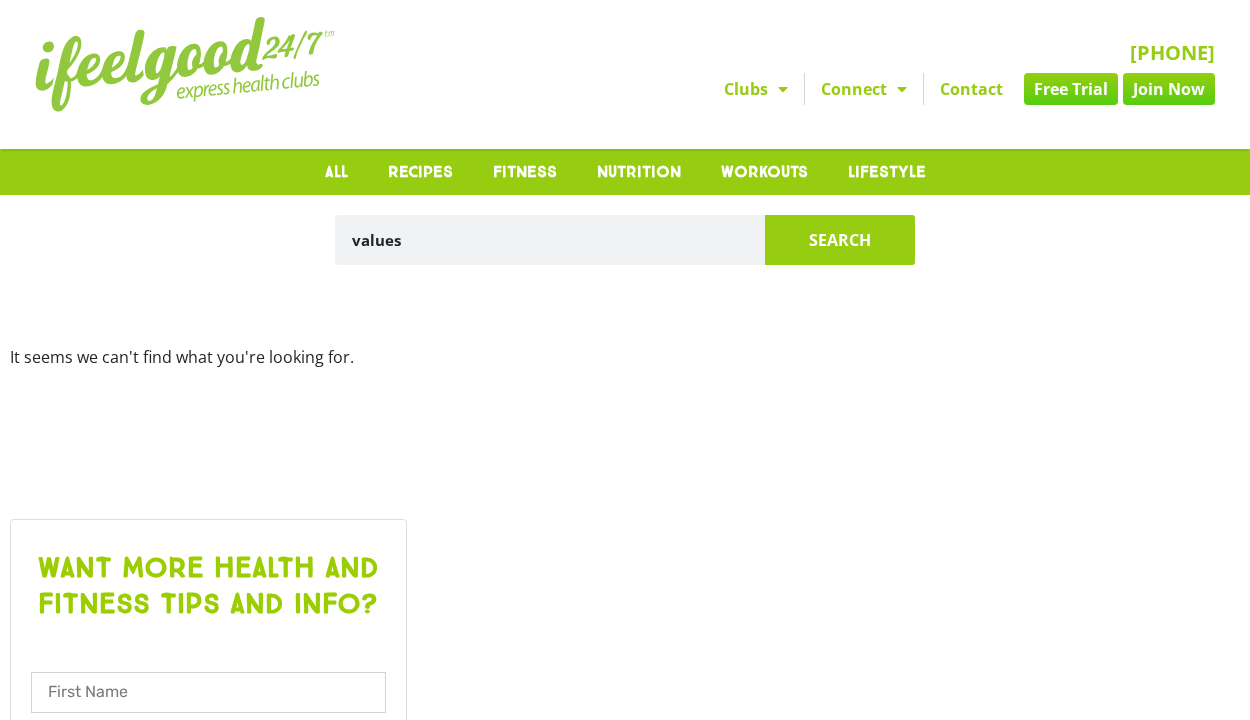 scroll, scrollTop: 0, scrollLeft: 0, axis: both 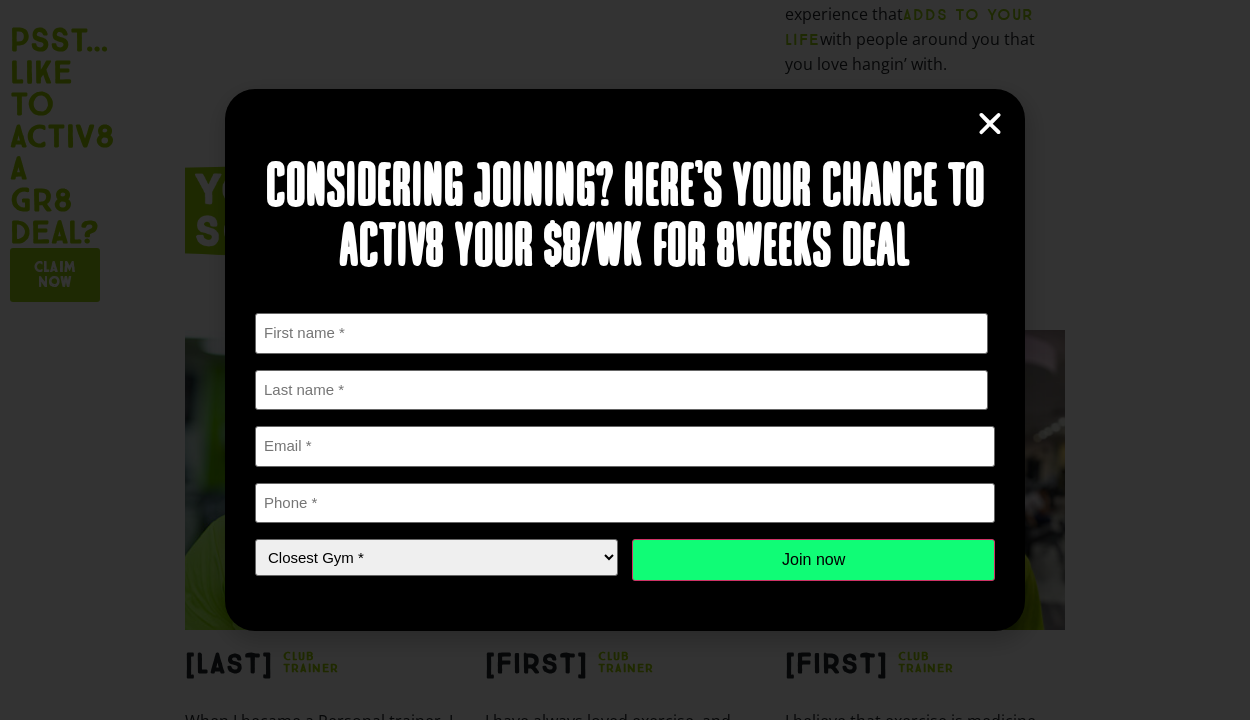 click at bounding box center [990, 124] 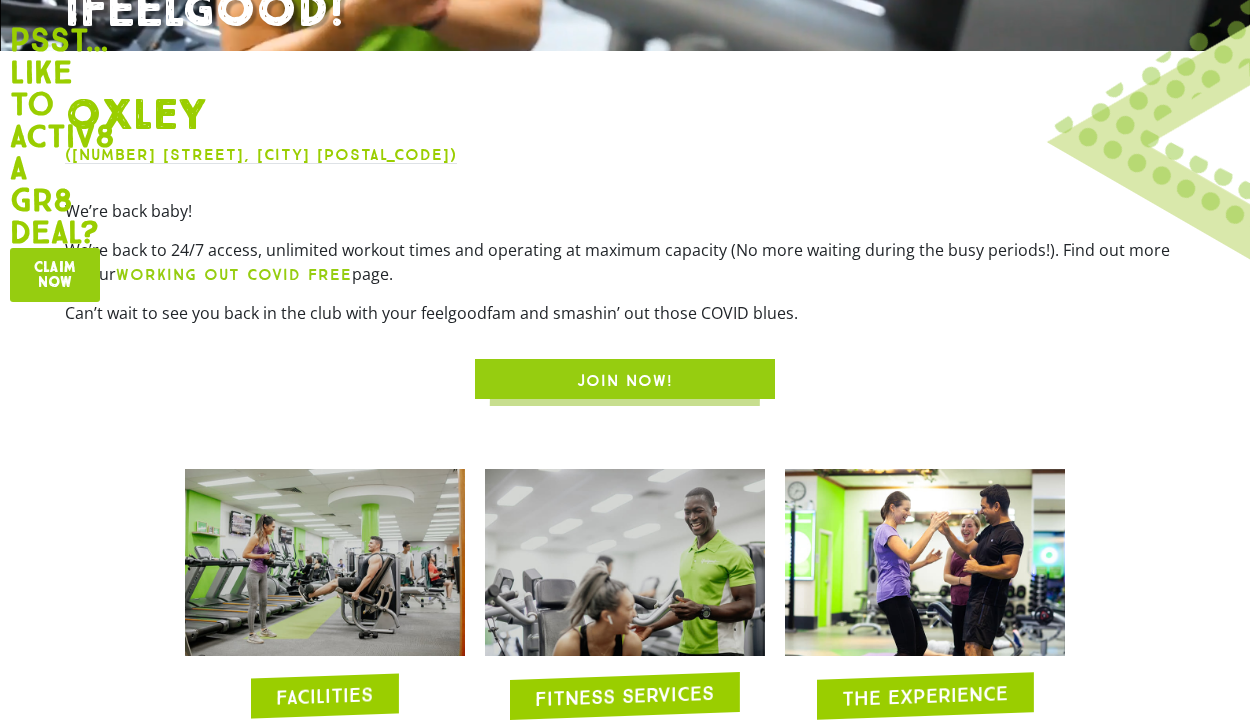 scroll, scrollTop: 0, scrollLeft: 0, axis: both 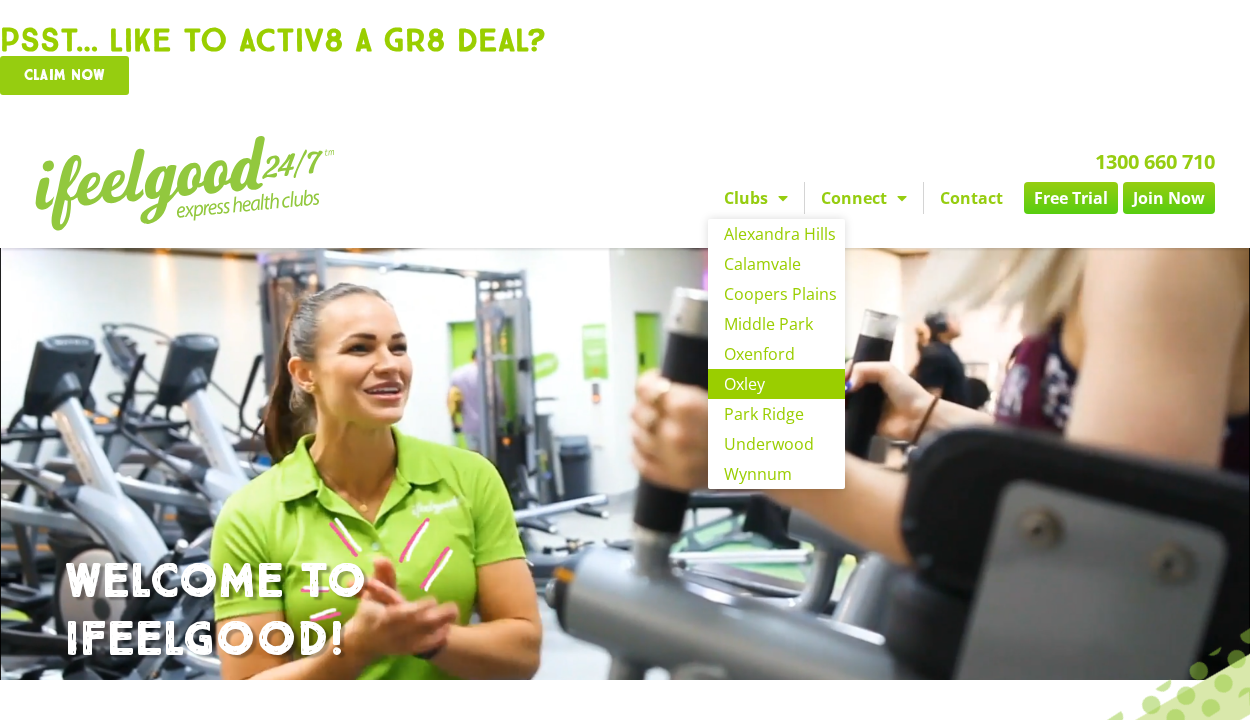 click 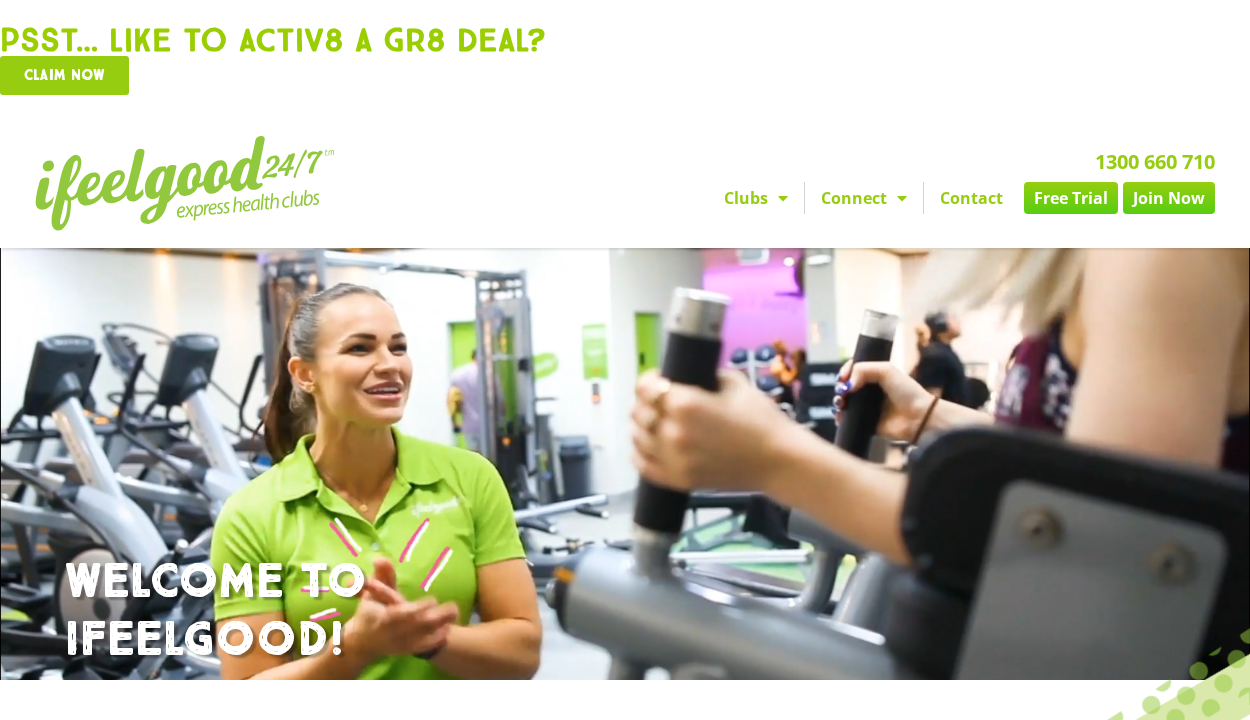 click 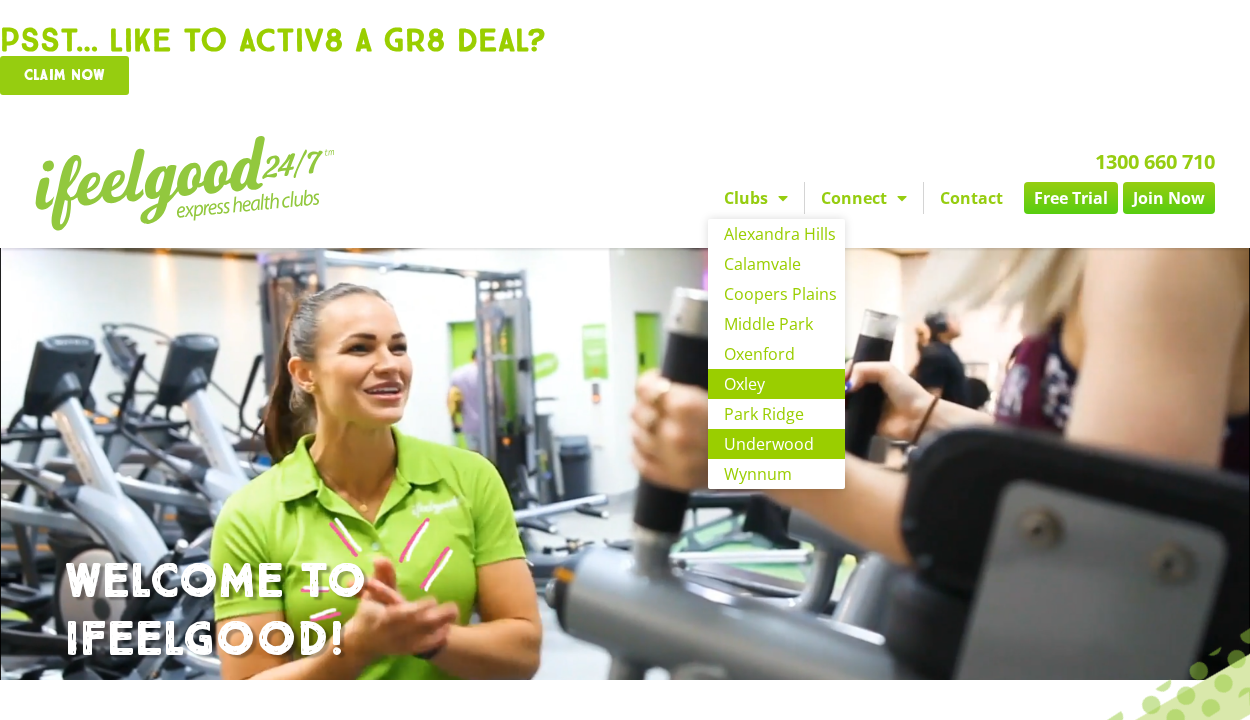 click on "Underwood" 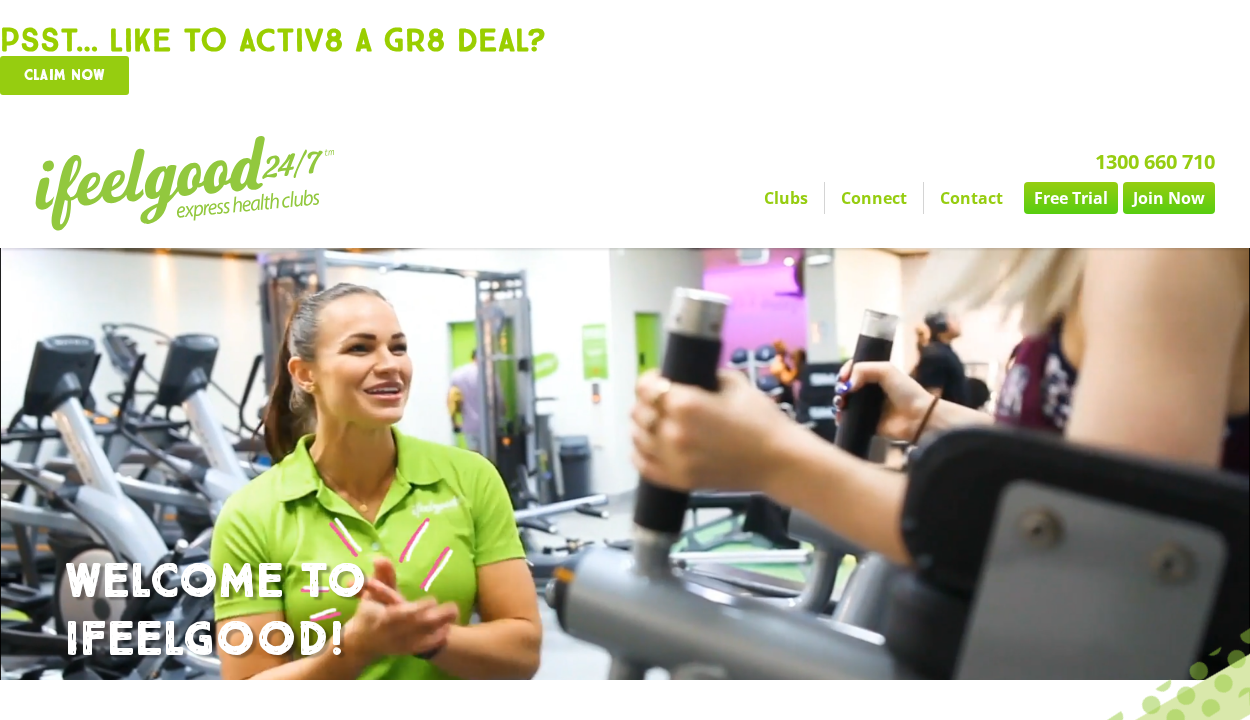 scroll, scrollTop: 0, scrollLeft: 0, axis: both 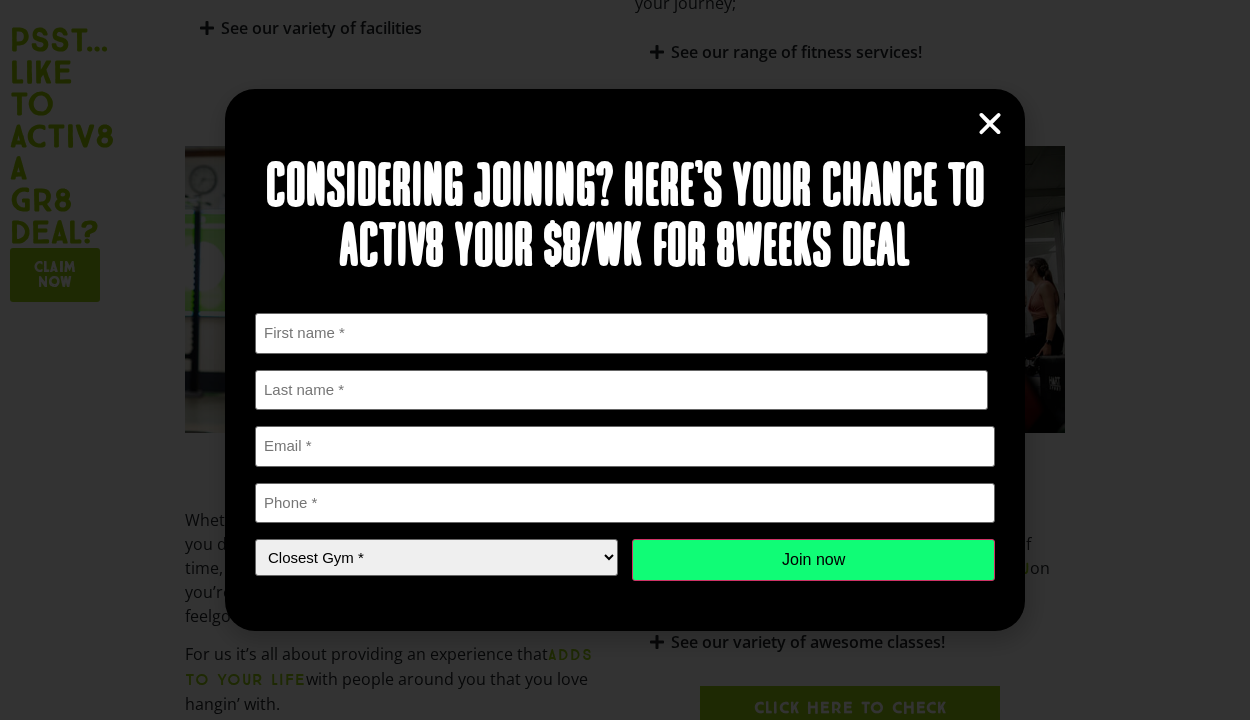 click at bounding box center (990, 124) 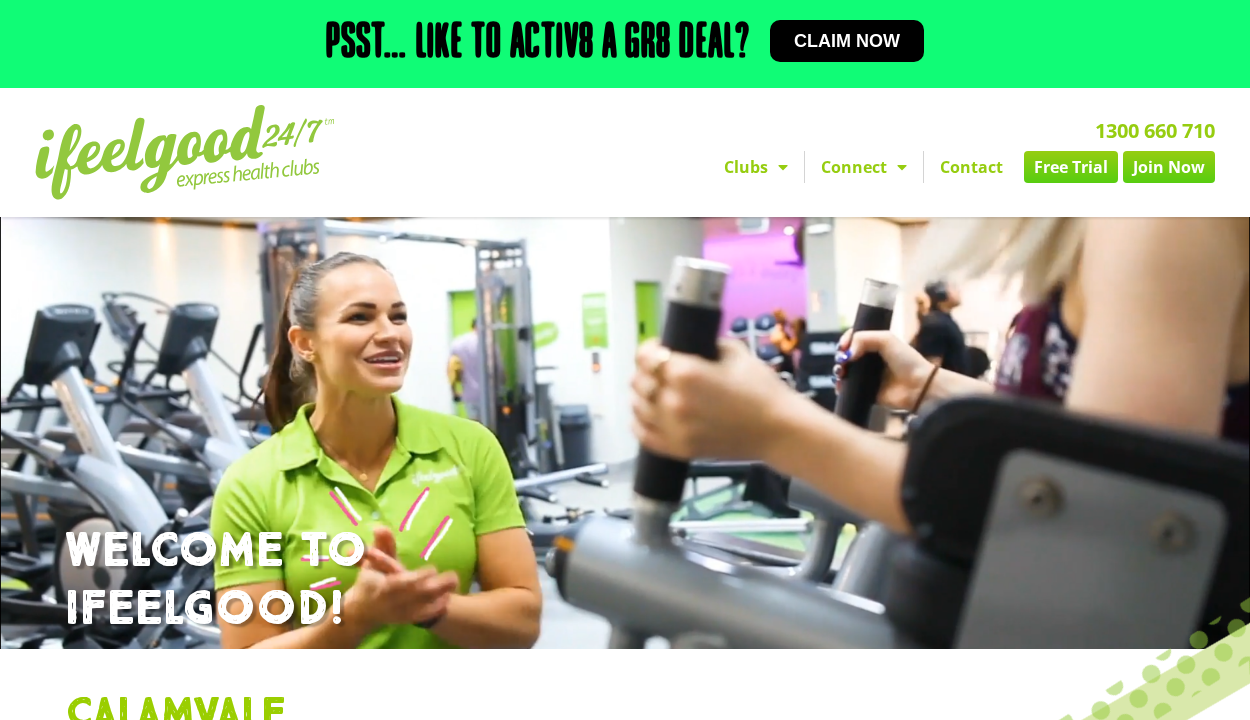 scroll, scrollTop: 0, scrollLeft: 0, axis: both 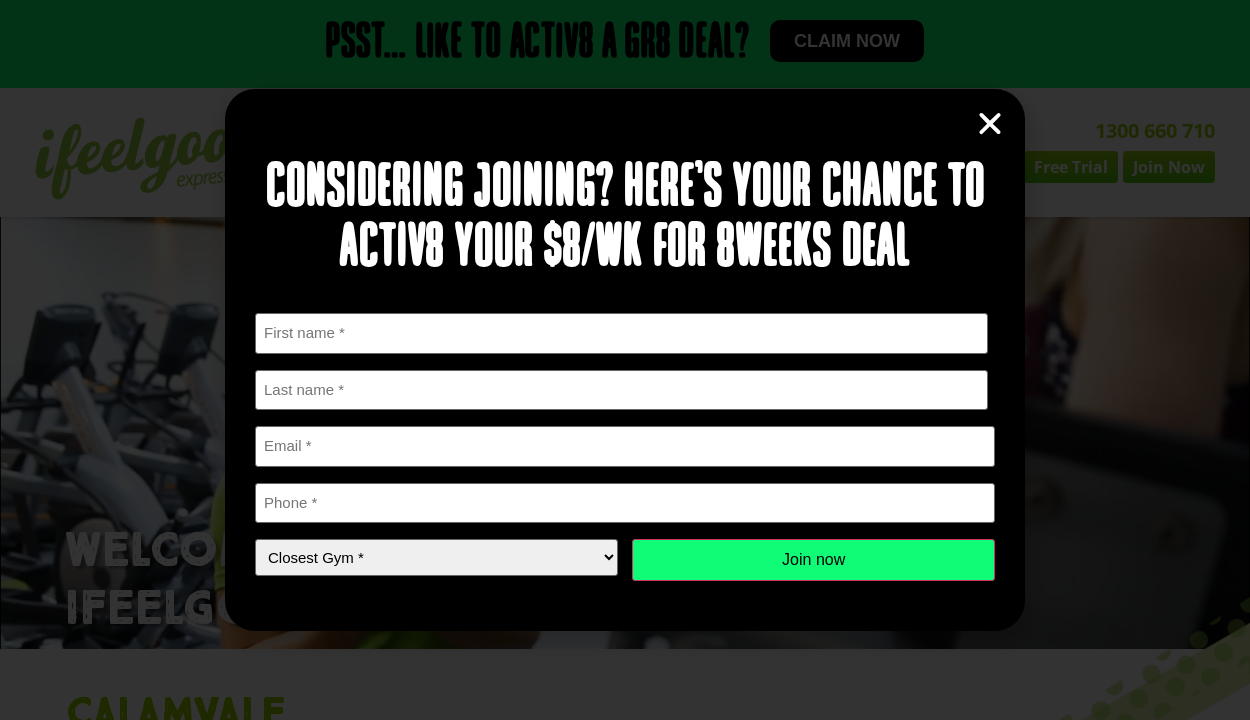 click on "Considering joining? Here's your chance to Activ8 your [PRICE]/wk for [NUMBER]weeks deal
" * " indicates required fields
First Name *
[FIRST]
Last Name *
[LAST NAME]
Email *" at bounding box center [625, 360] 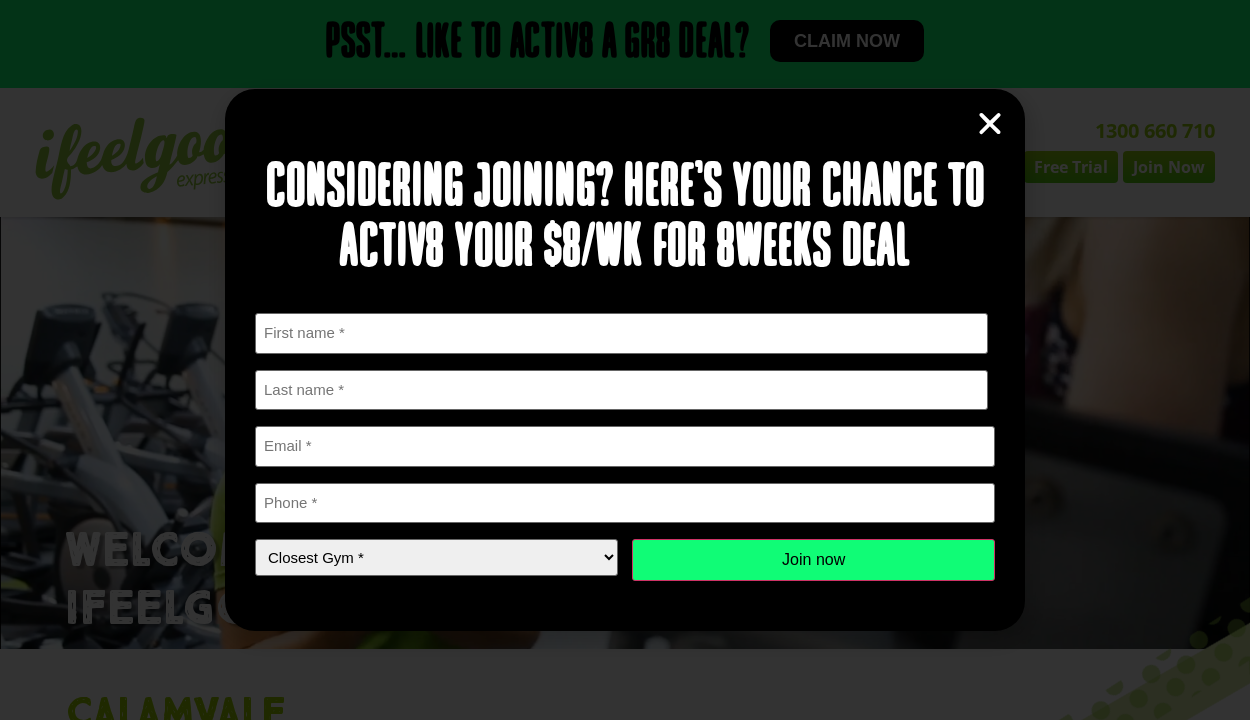 click at bounding box center [990, 124] 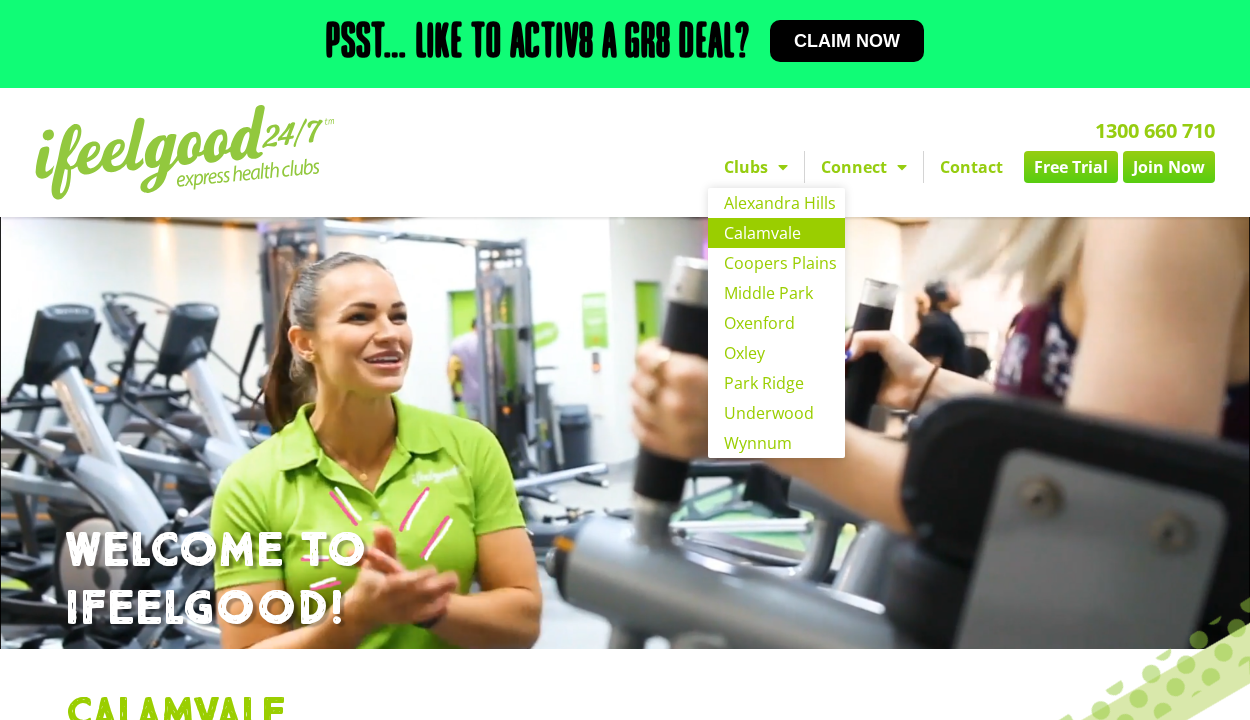 click on "Calamvale" 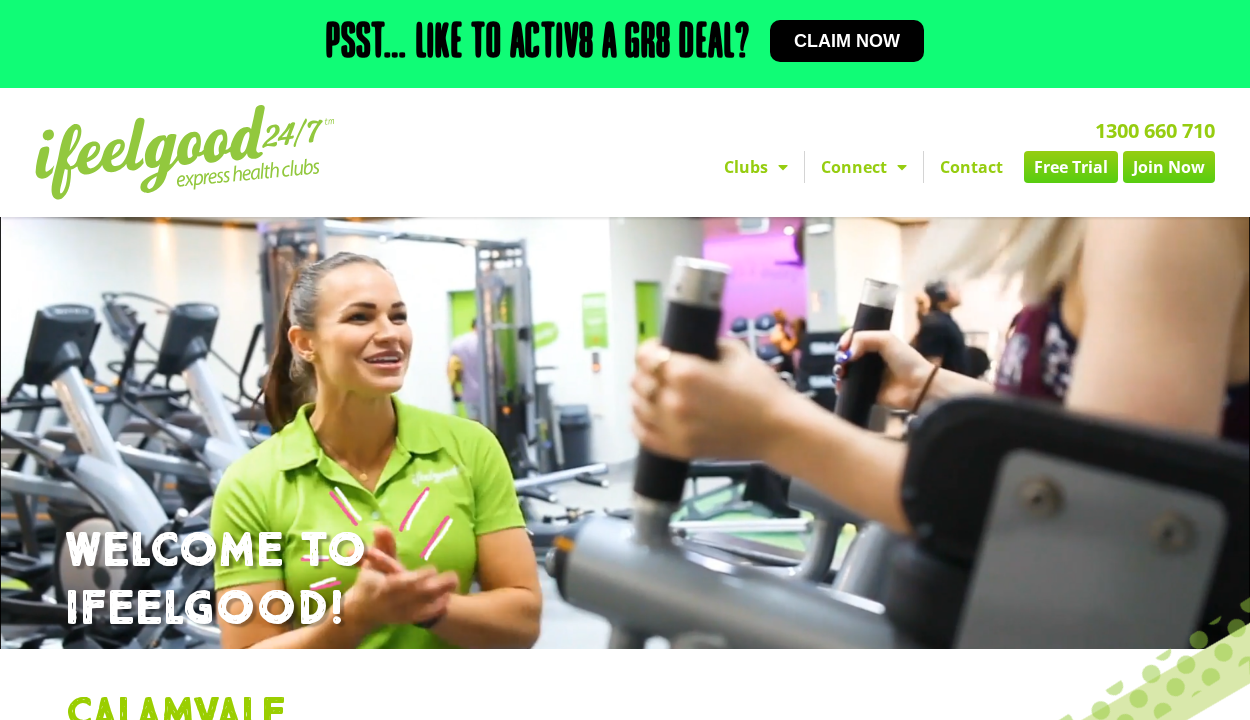 scroll, scrollTop: 0, scrollLeft: 0, axis: both 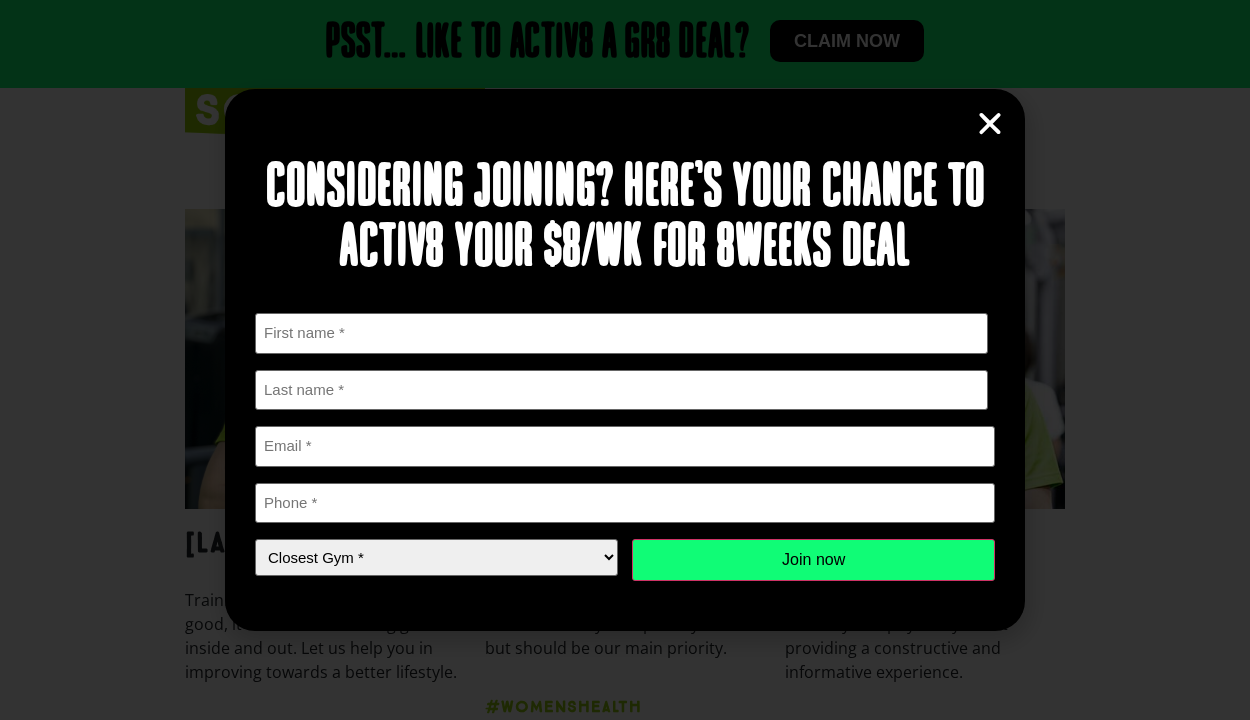 click at bounding box center [990, 124] 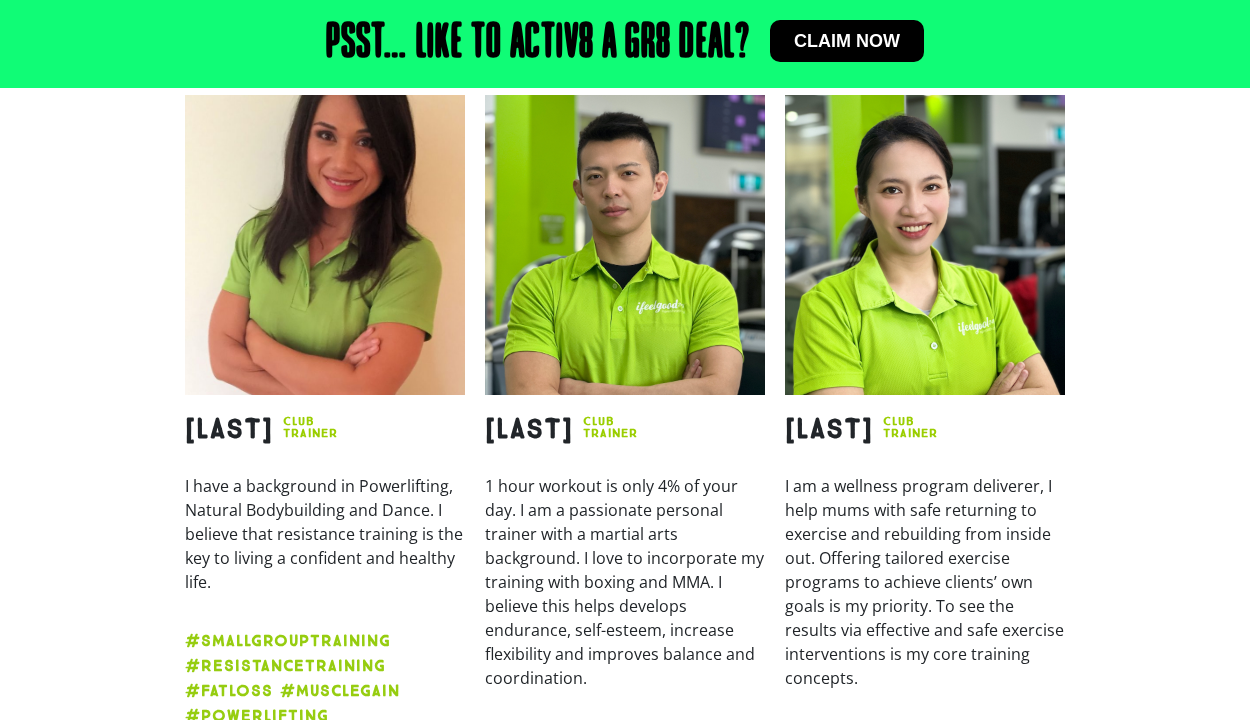 scroll, scrollTop: 3065, scrollLeft: 0, axis: vertical 